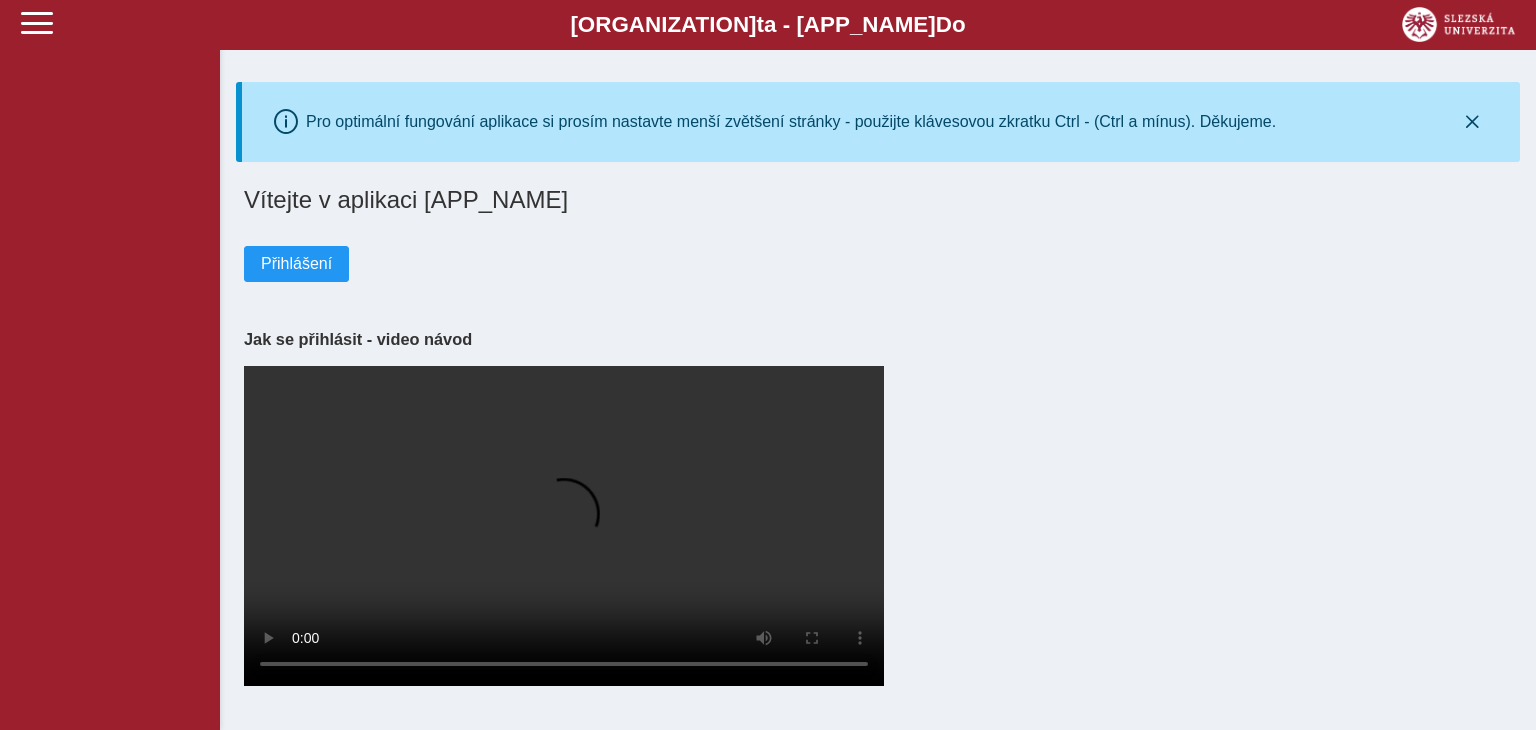 scroll, scrollTop: 0, scrollLeft: 0, axis: both 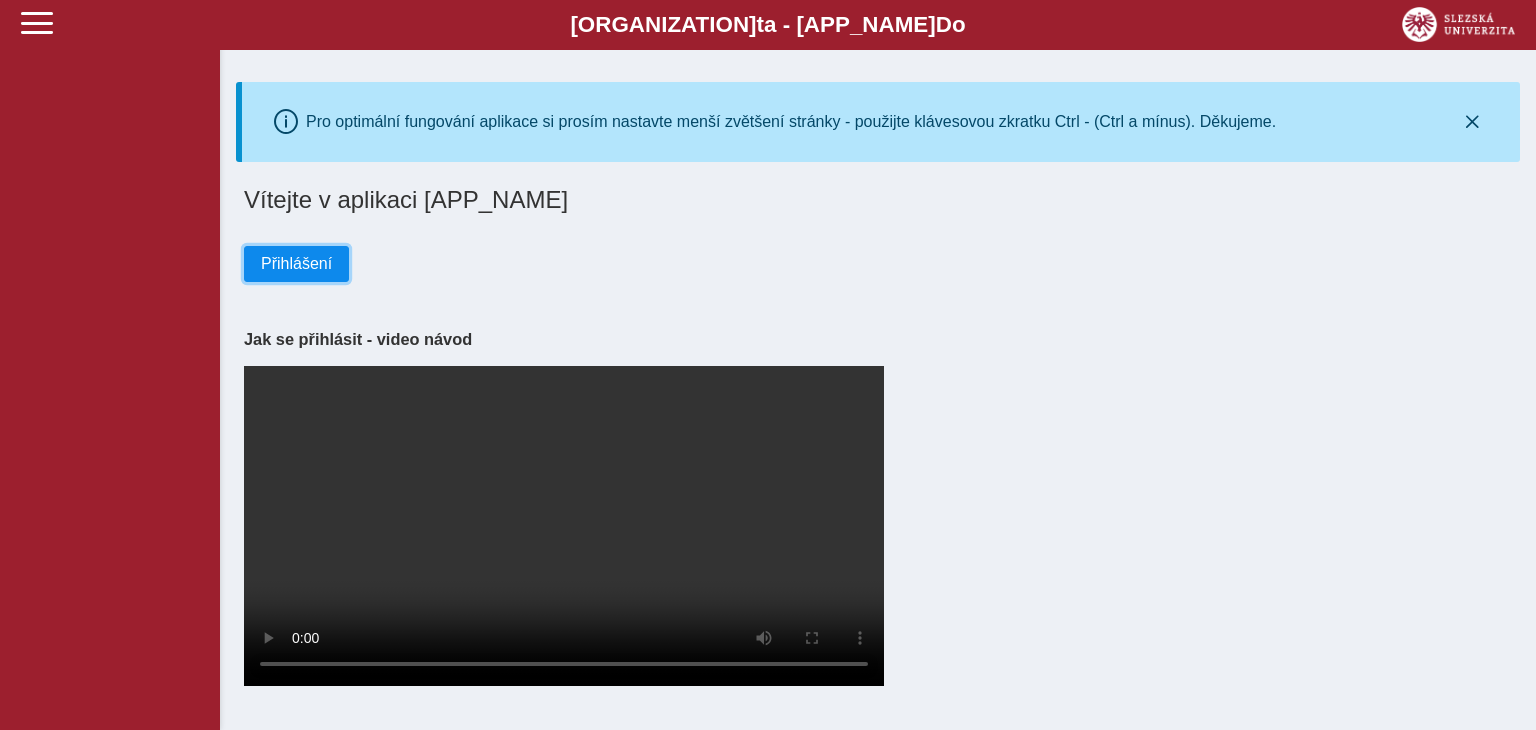 click on "Přihlášení" at bounding box center (296, 264) 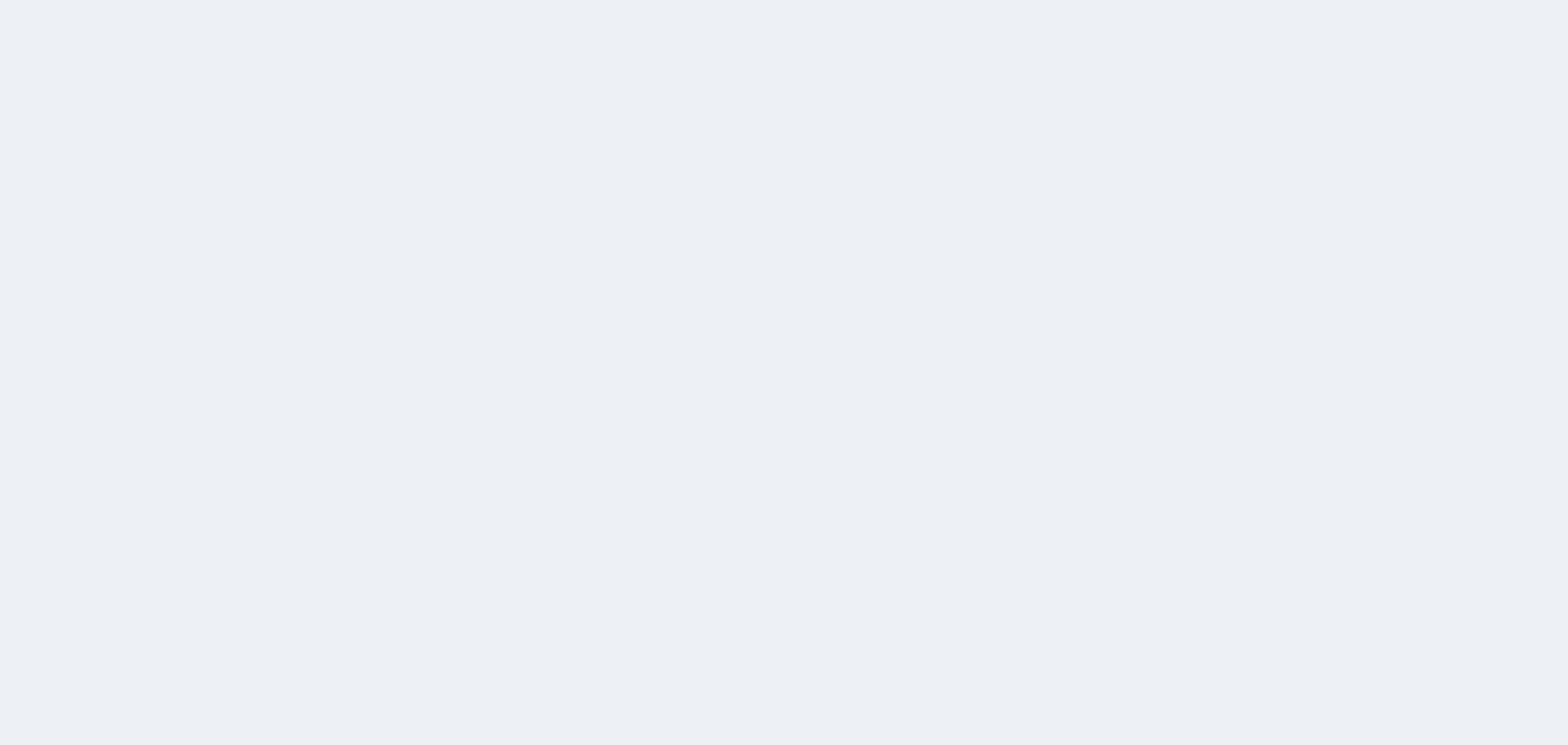 scroll, scrollTop: 0, scrollLeft: 0, axis: both 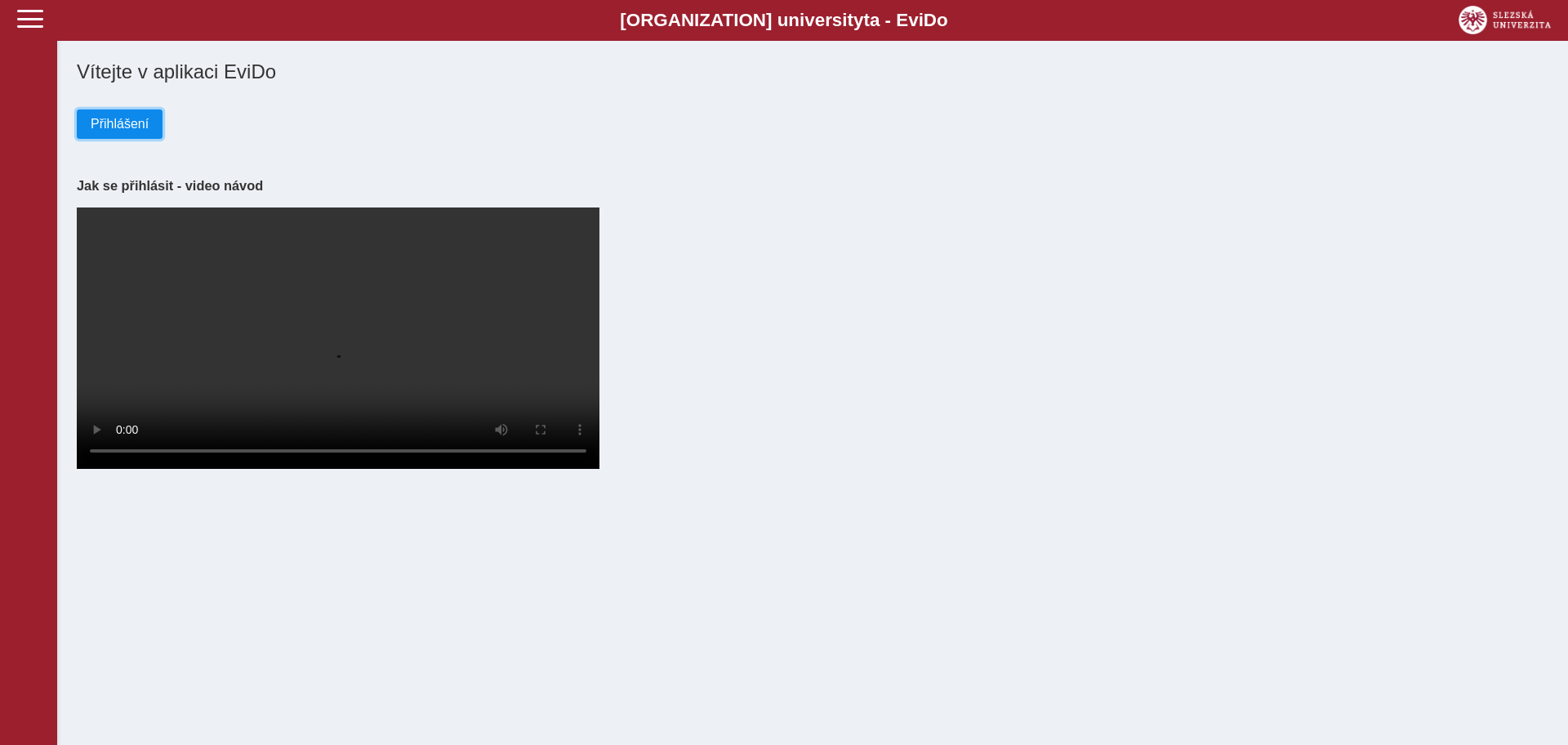 click on "Přihlášení" at bounding box center [119, 124] 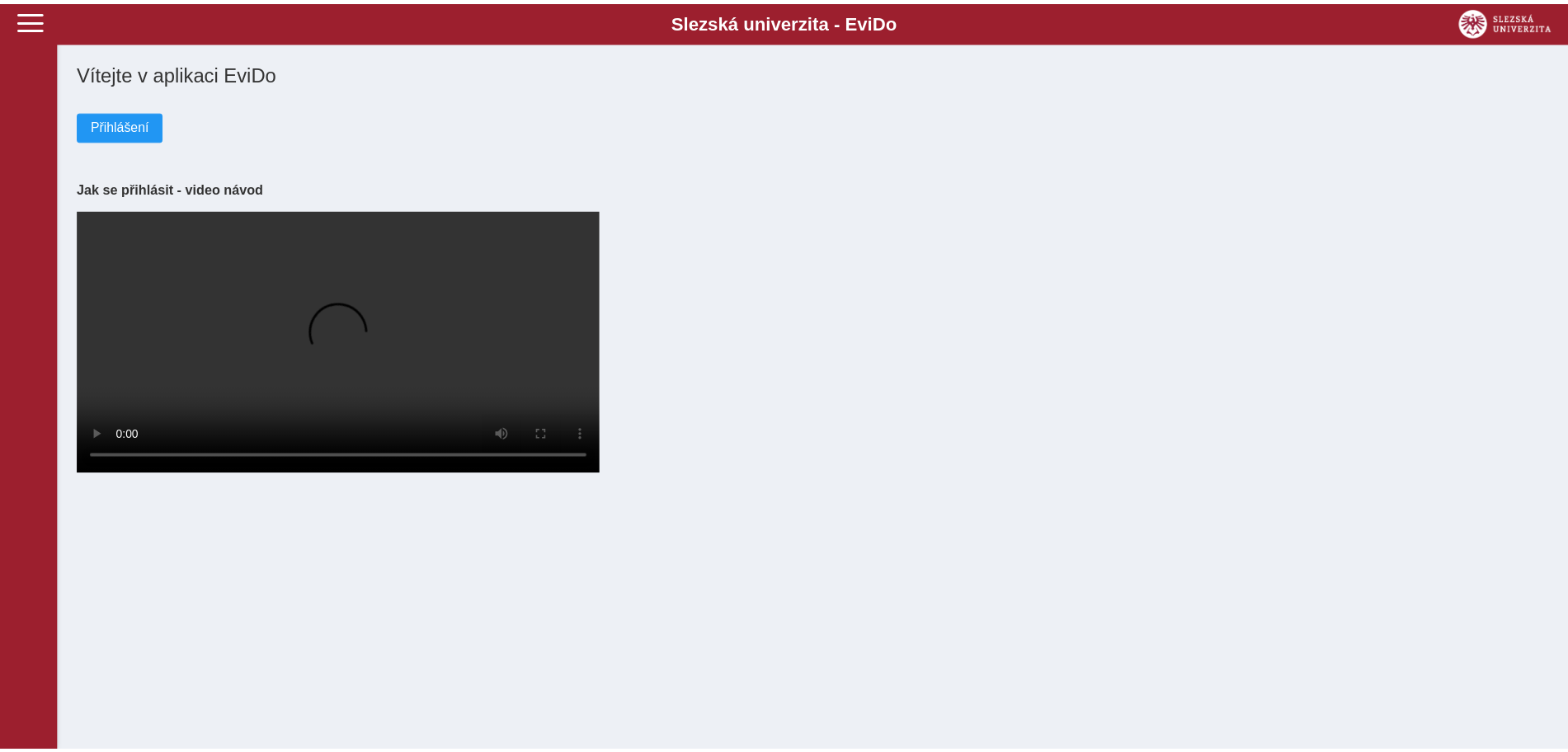 scroll, scrollTop: 0, scrollLeft: 0, axis: both 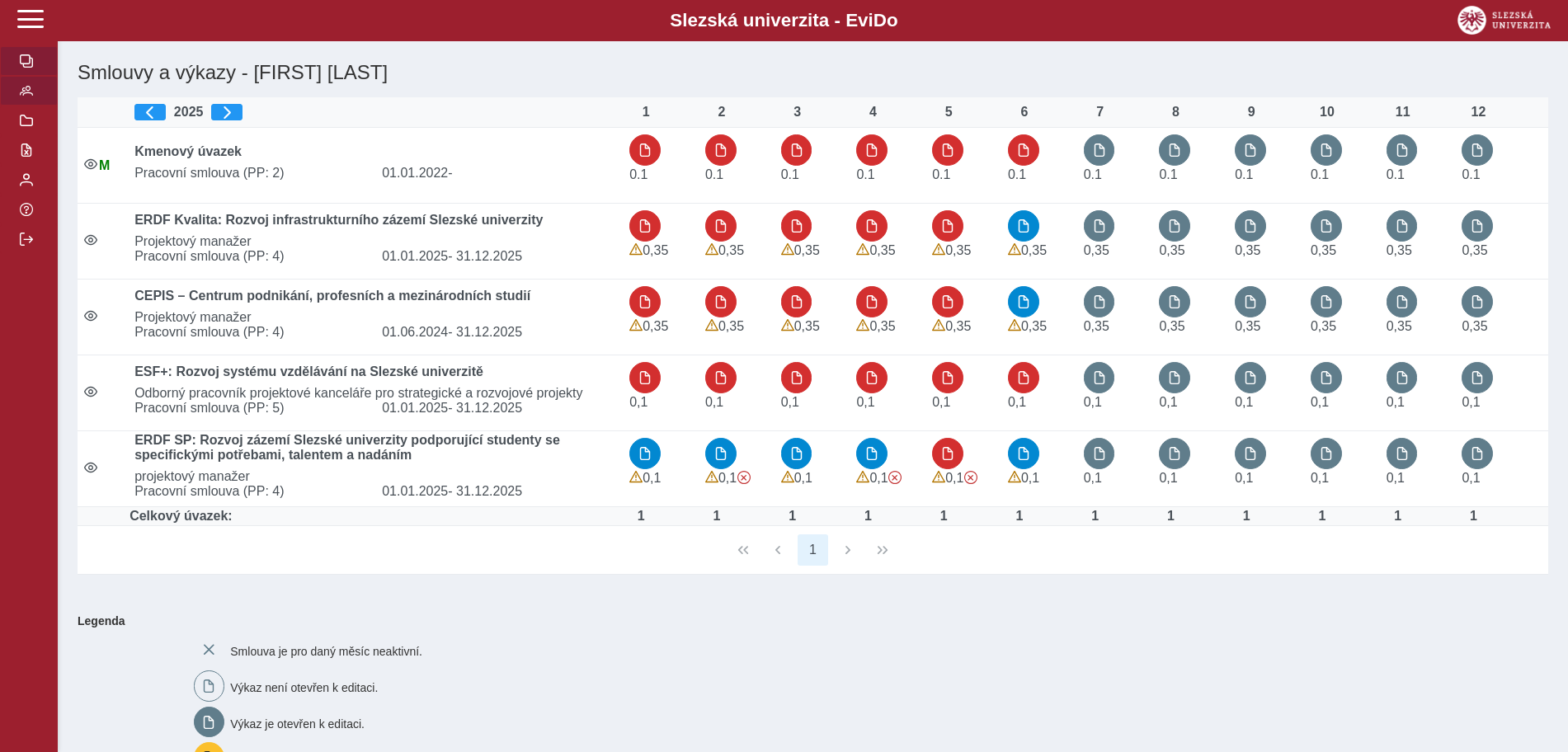 click at bounding box center [26, 91] 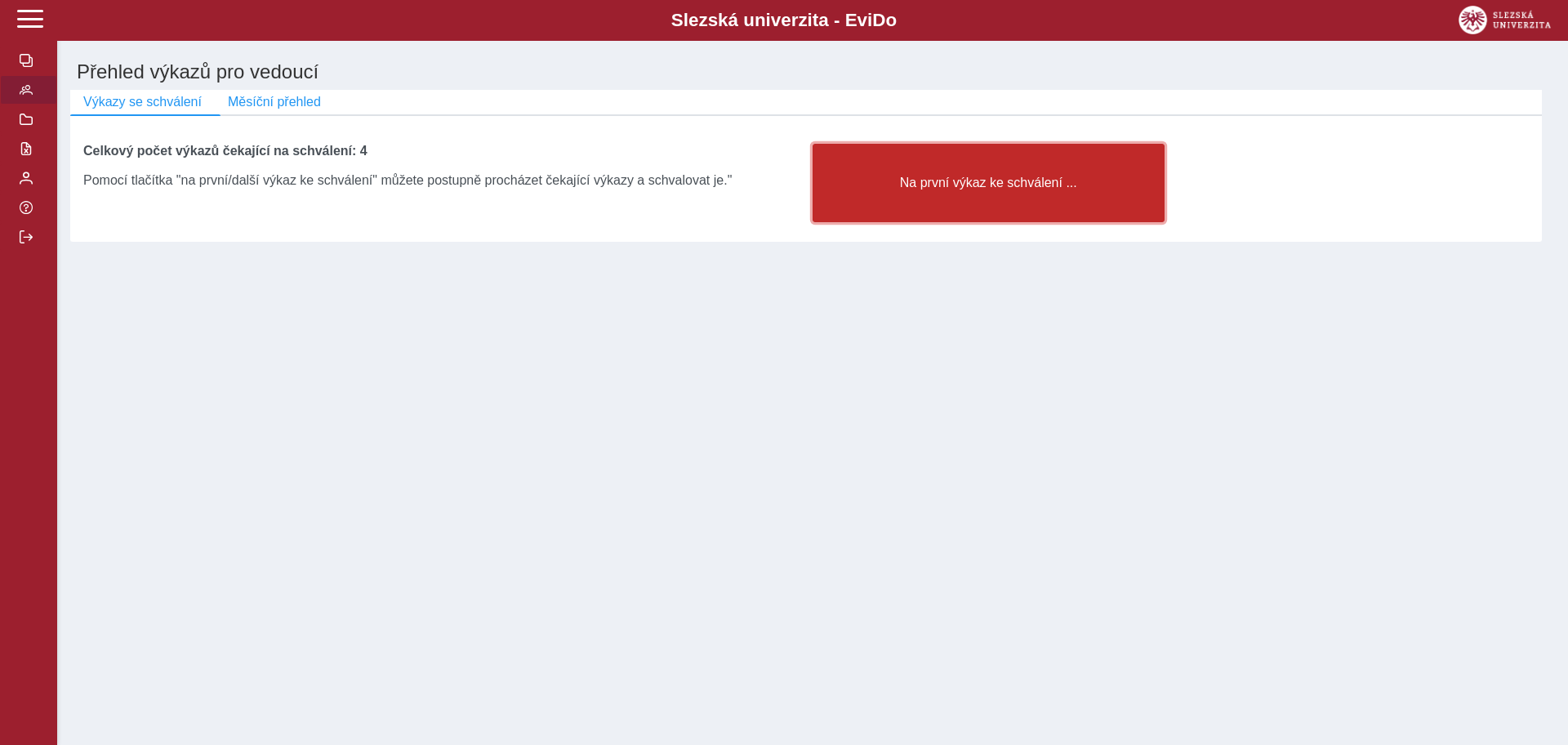 click on "Na první výkaz ke schválení ..." at bounding box center [988, 183] 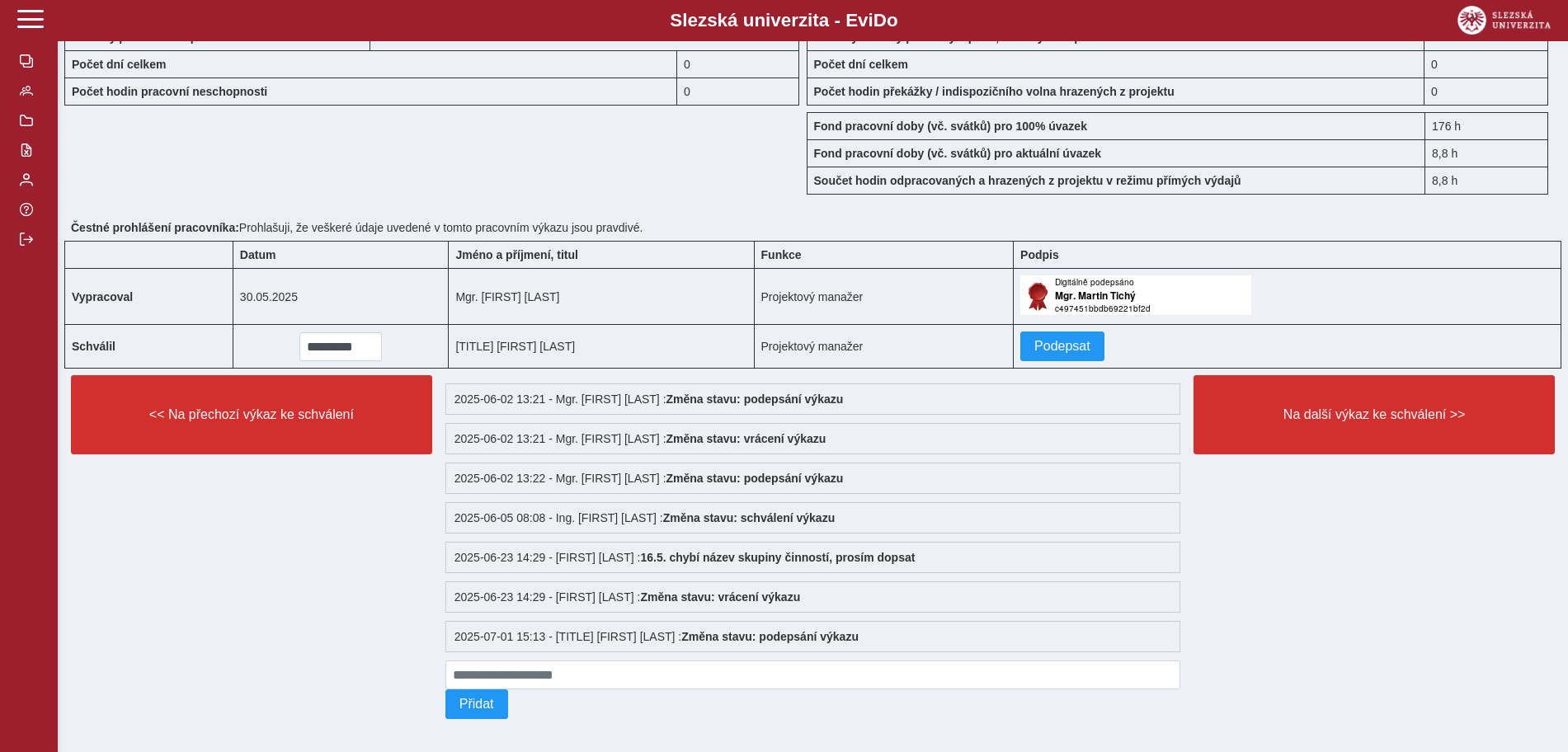 scroll, scrollTop: 1513, scrollLeft: 0, axis: vertical 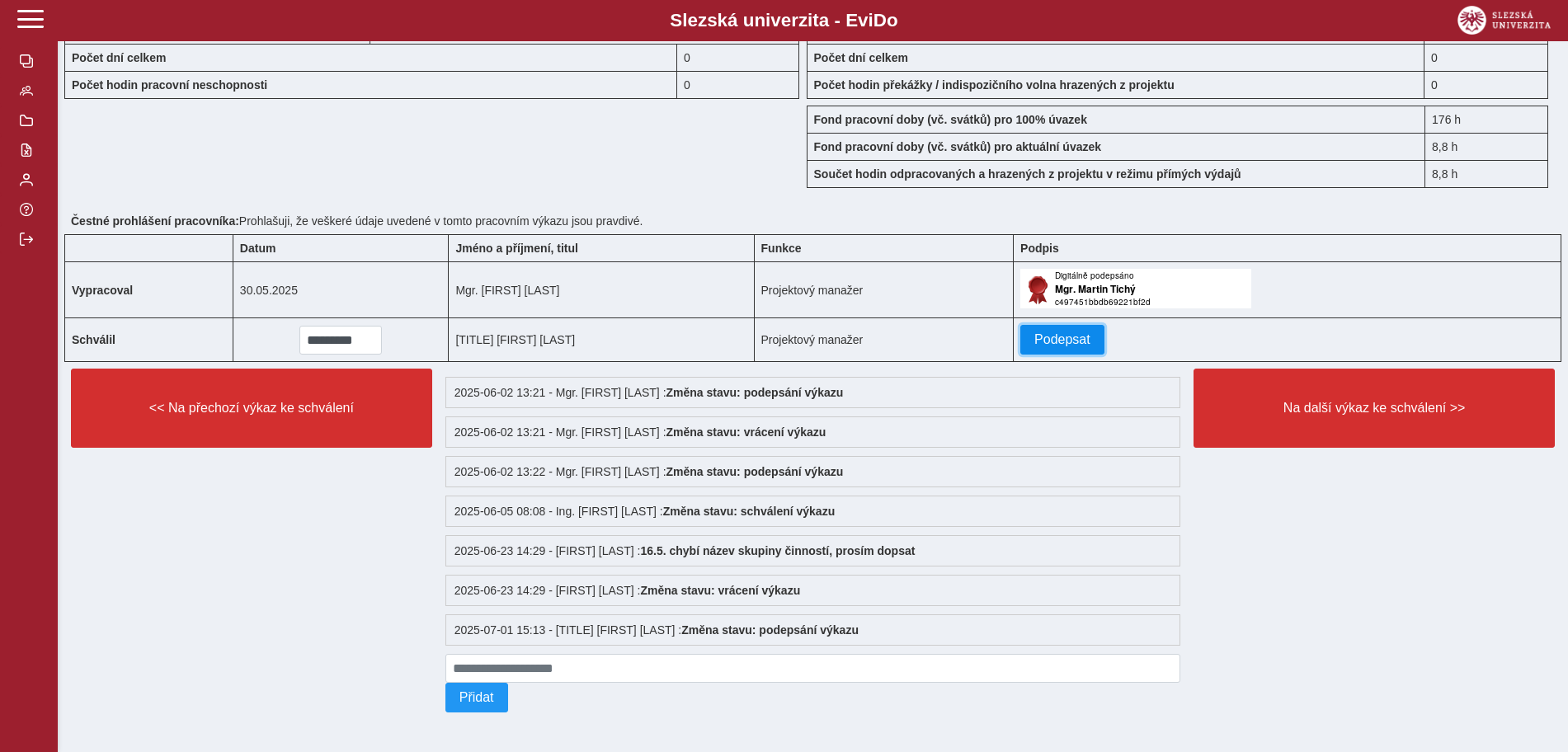 click on "Podepsat" at bounding box center (1062, 340) 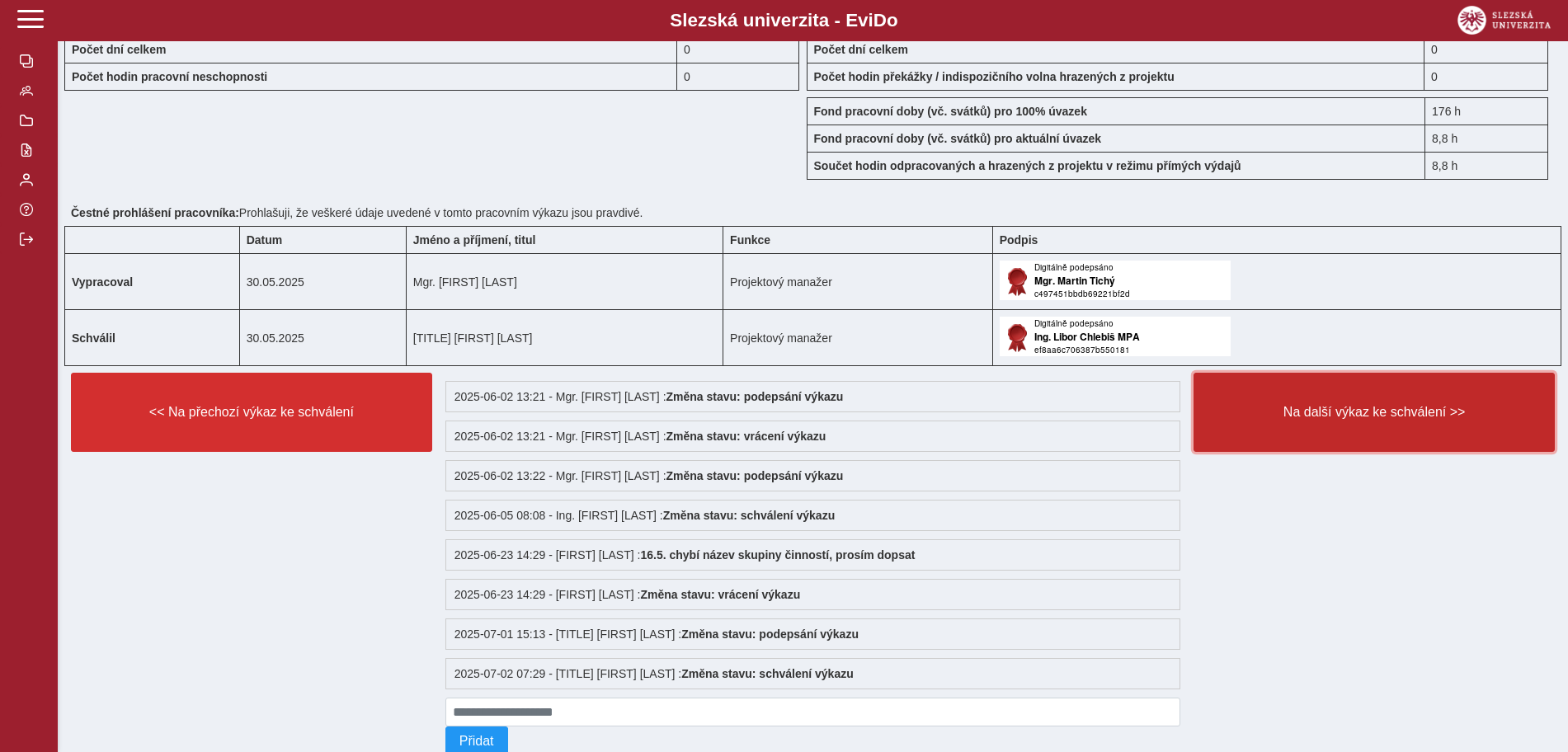 click on "Na další výkaz ke schválení  >>" at bounding box center [252, 412] 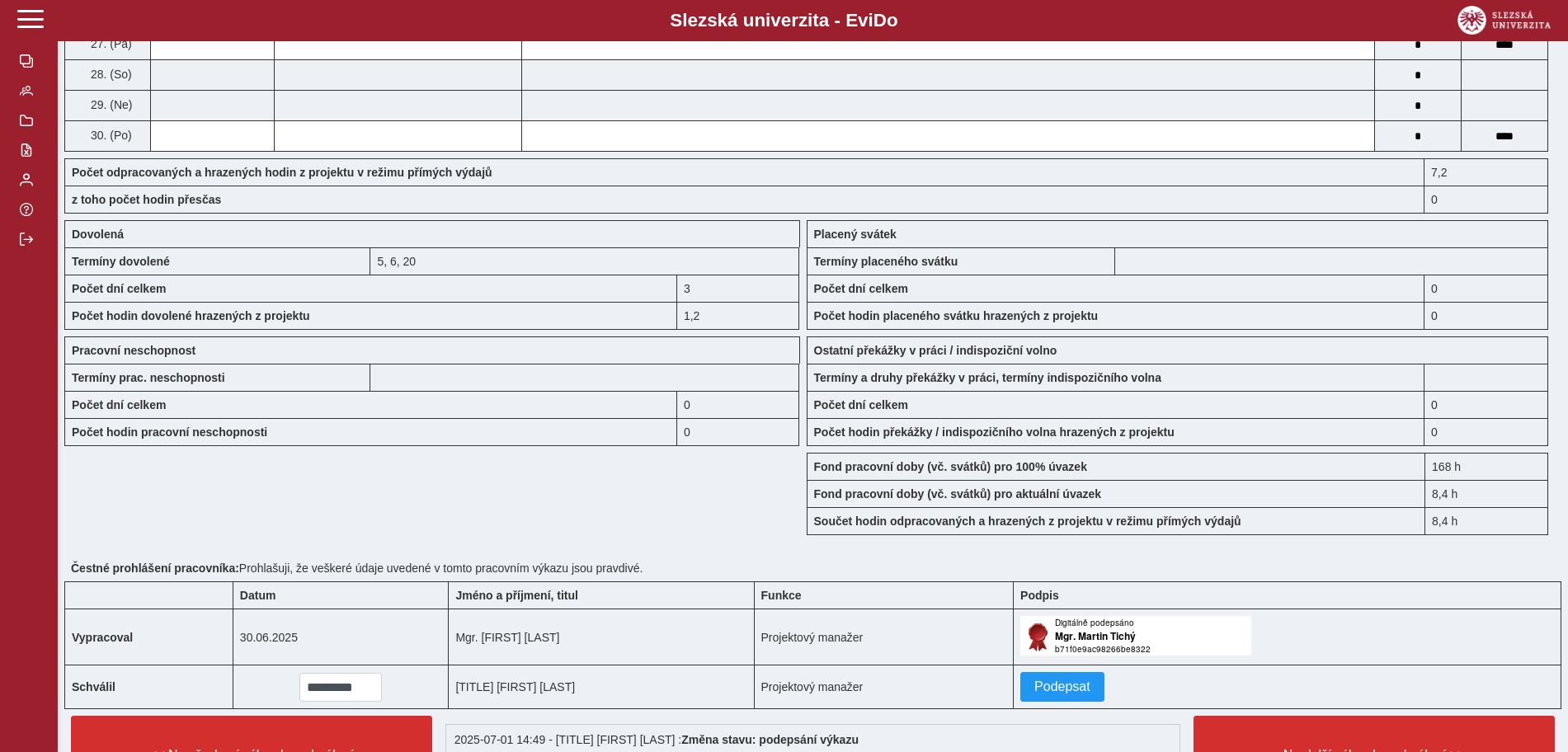 scroll, scrollTop: 1134, scrollLeft: 0, axis: vertical 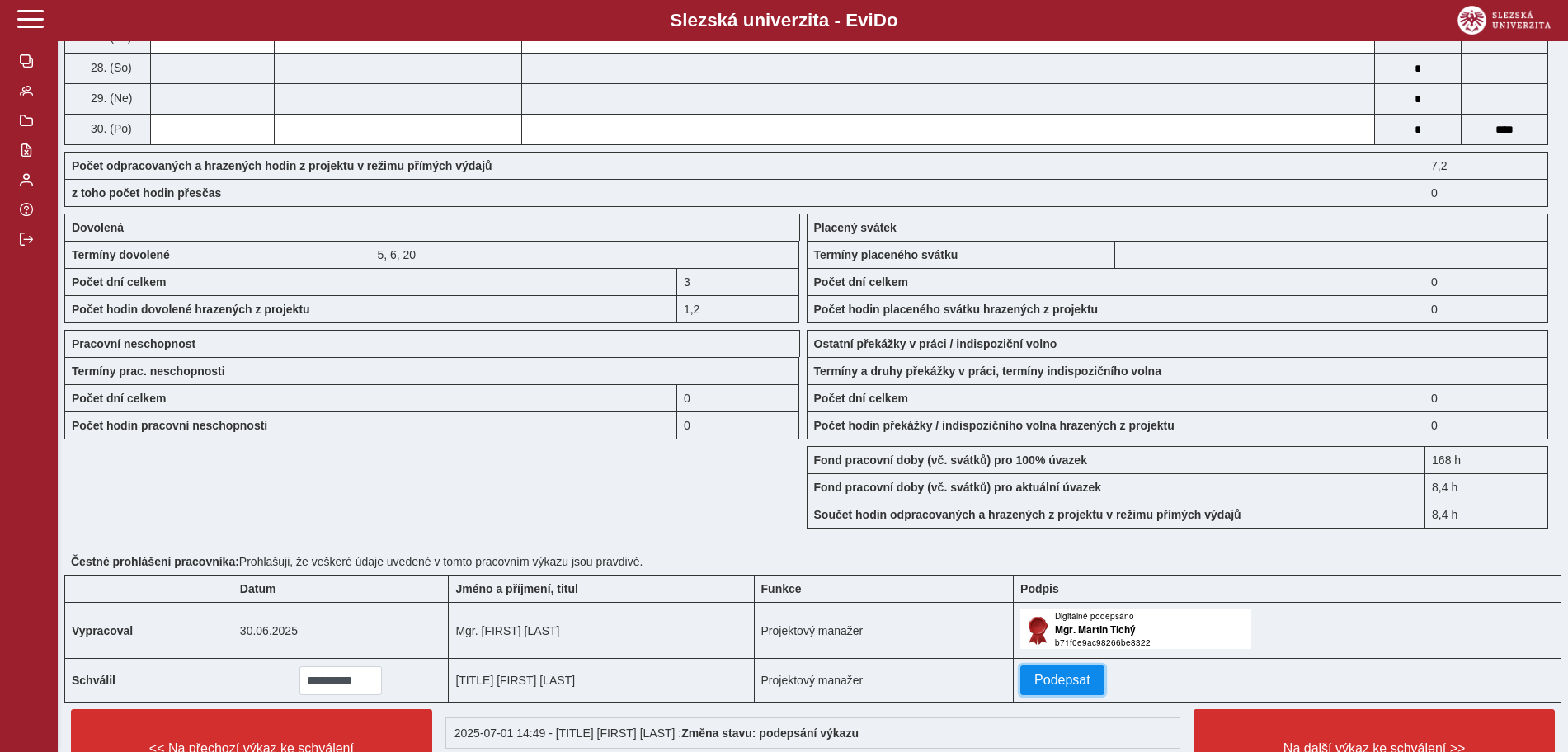 click on "Podepsat" at bounding box center (1062, 680) 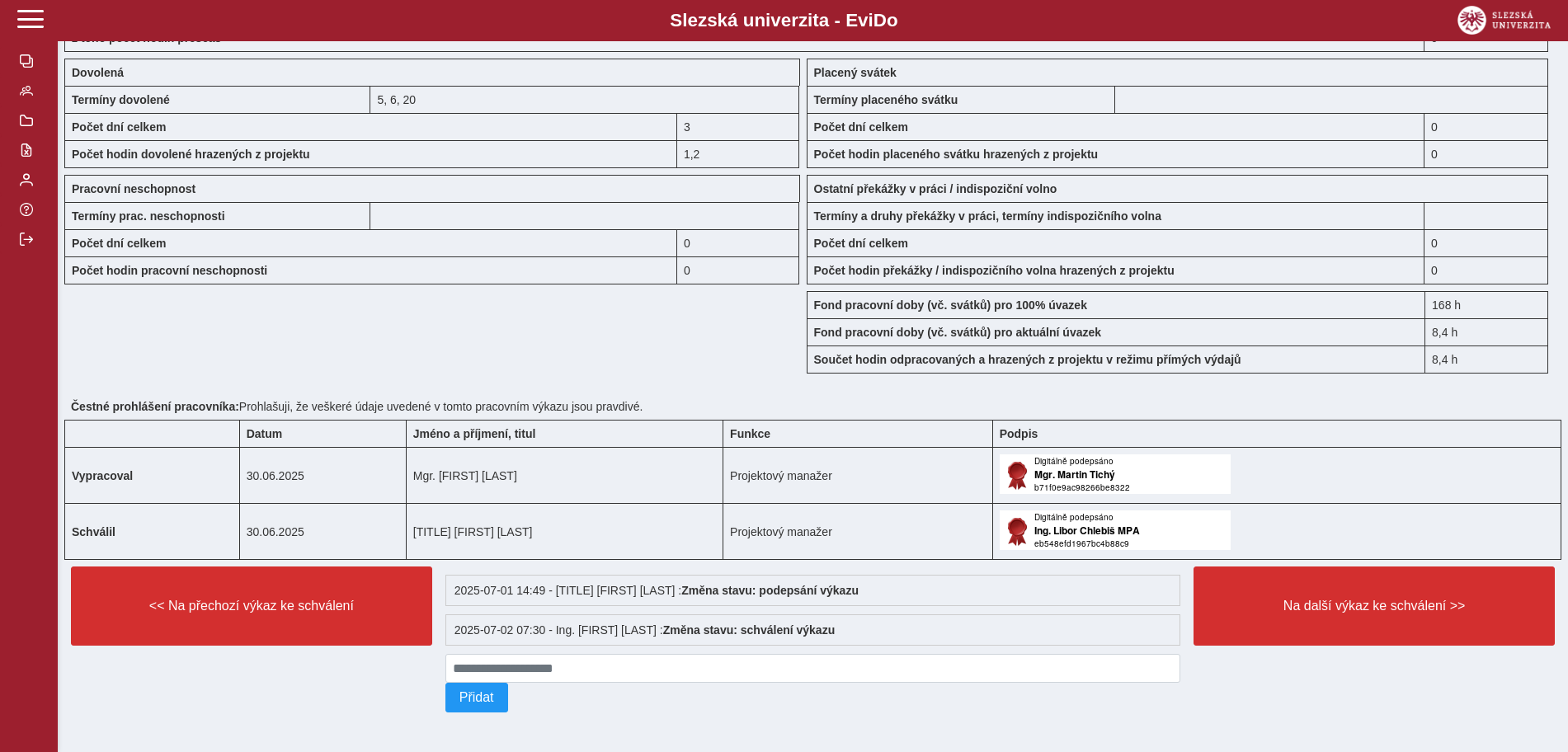 scroll, scrollTop: 1295, scrollLeft: 0, axis: vertical 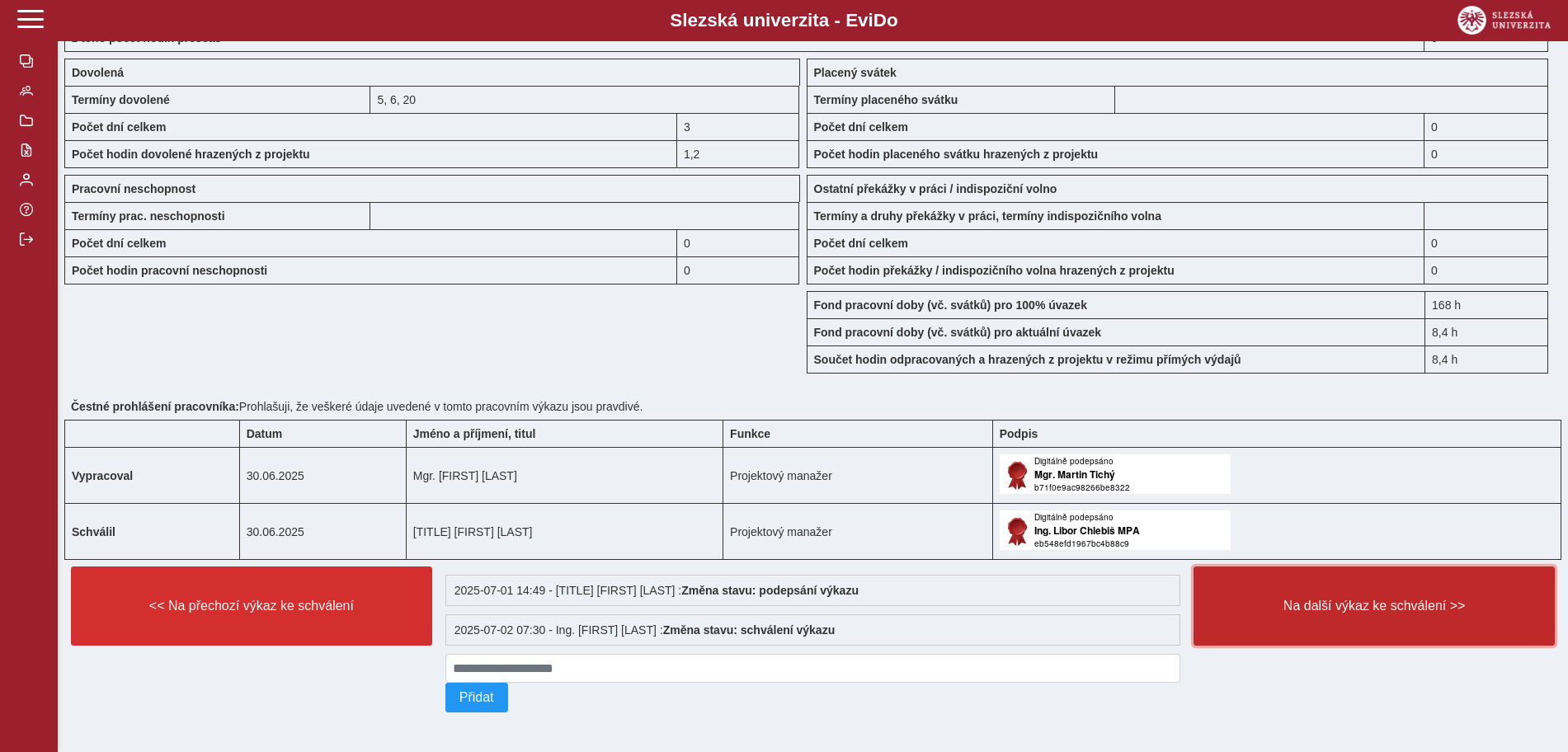 click on "Na další výkaz ke schválení  >>" at bounding box center (252, 606) 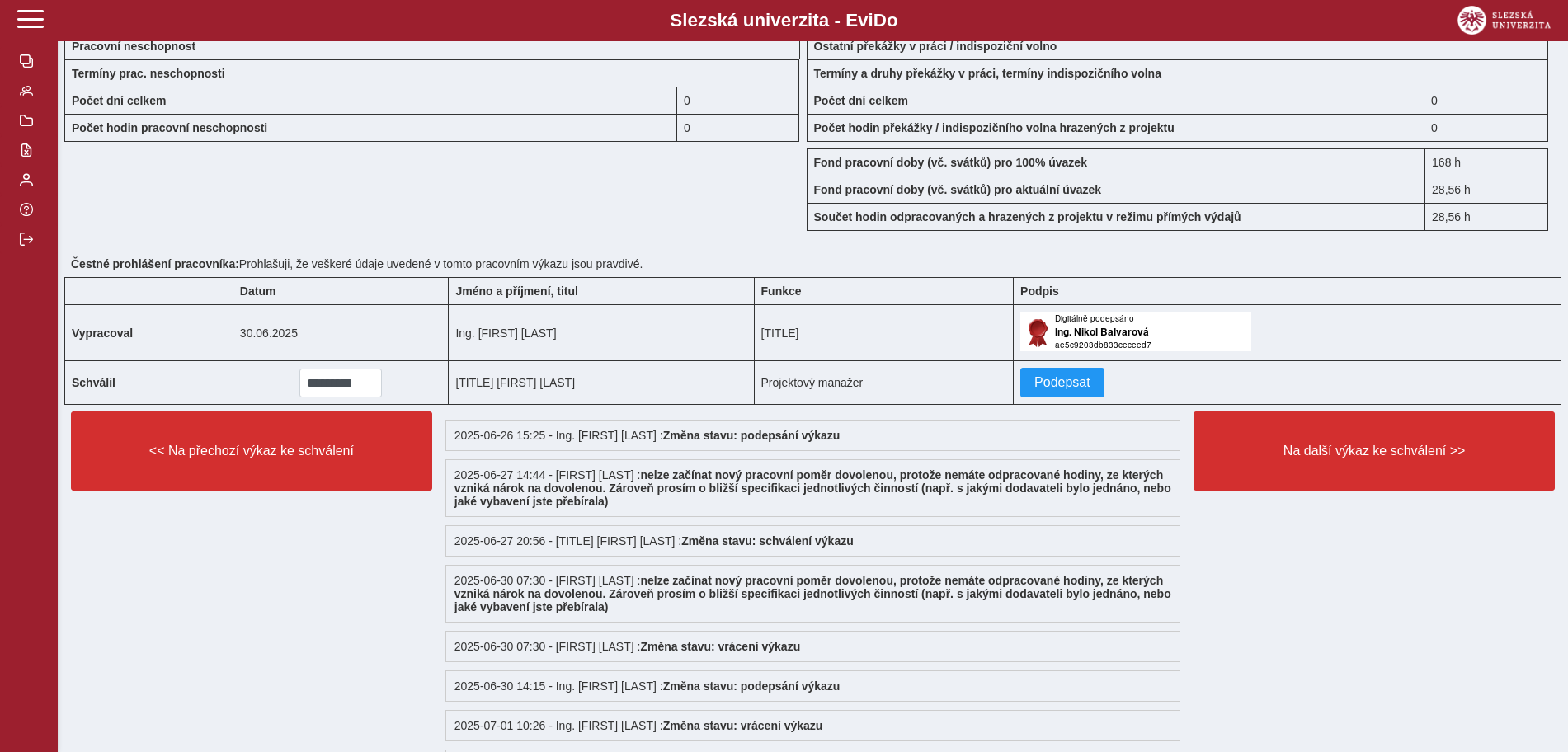 scroll, scrollTop: 1443, scrollLeft: 0, axis: vertical 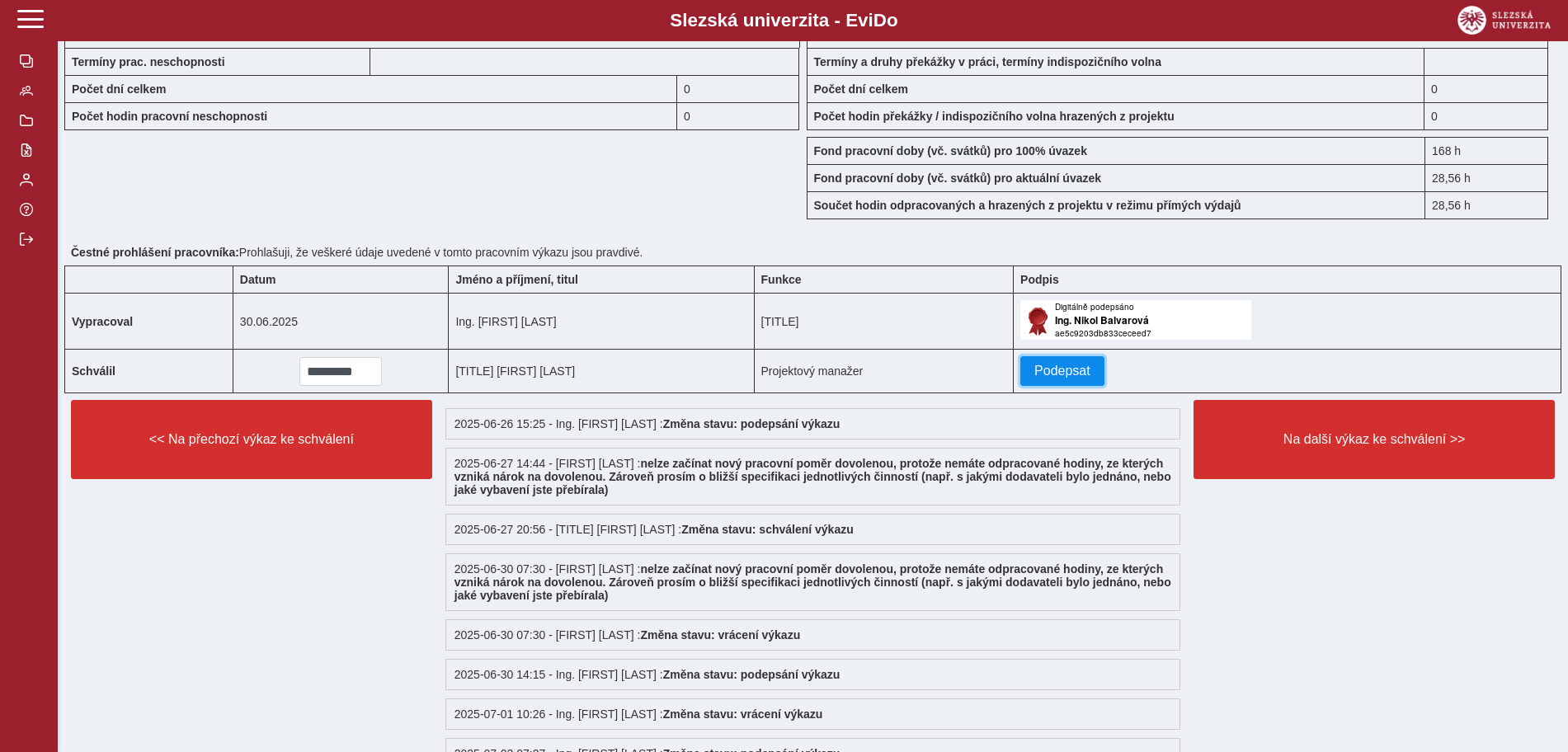 click on "Podepsat" at bounding box center [1062, 371] 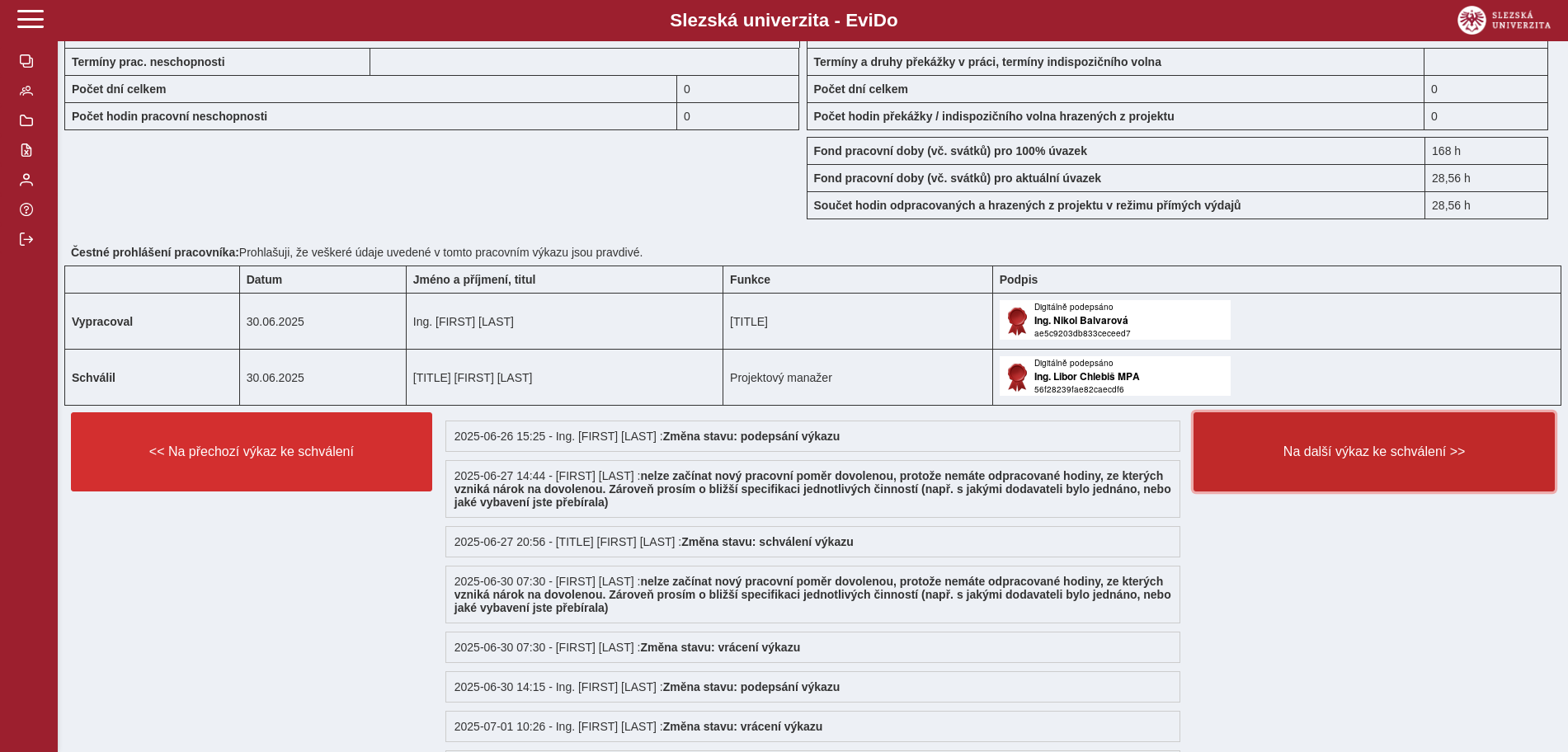 click on "Na další výkaz ke schválení  >>" at bounding box center [252, 452] 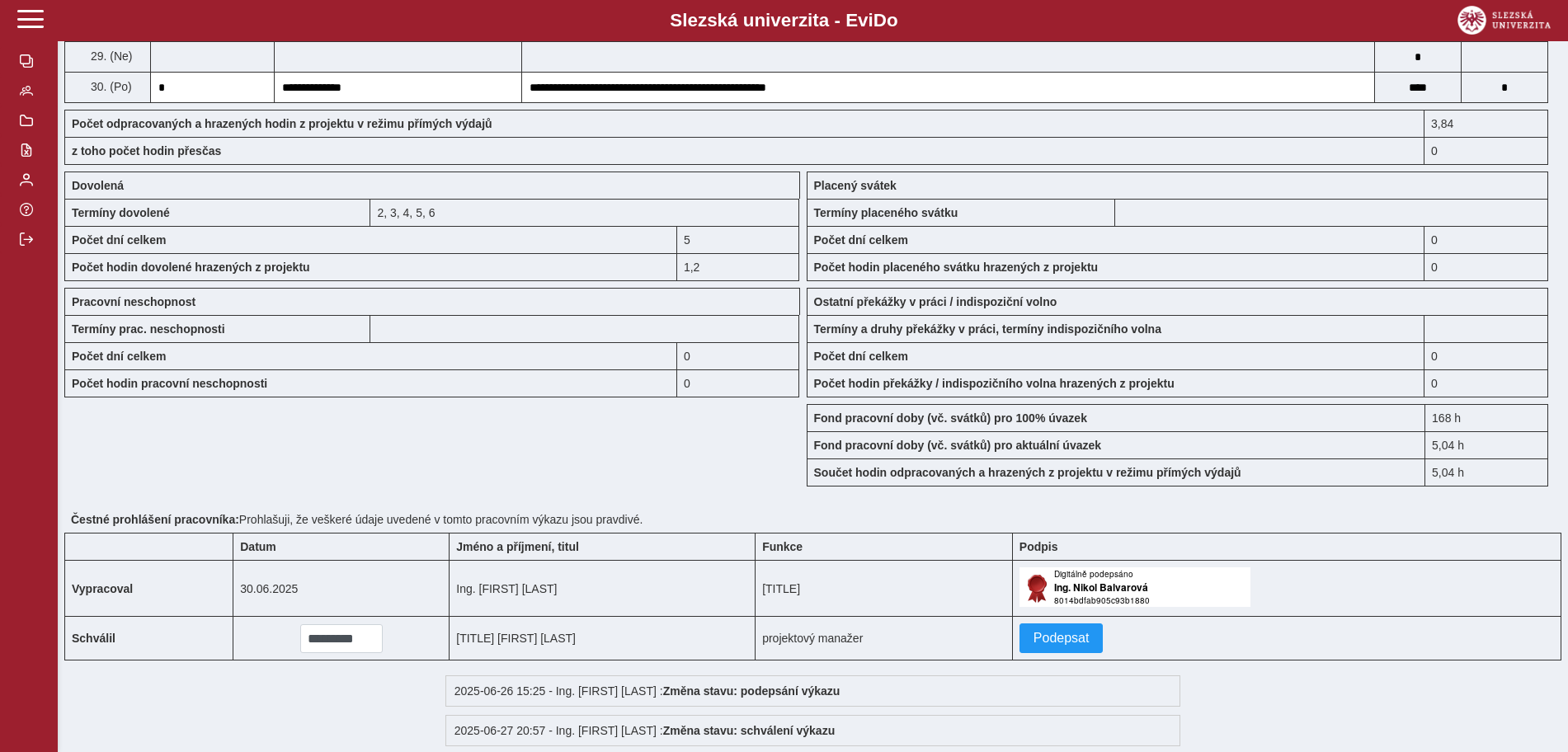 scroll, scrollTop: 1340, scrollLeft: 0, axis: vertical 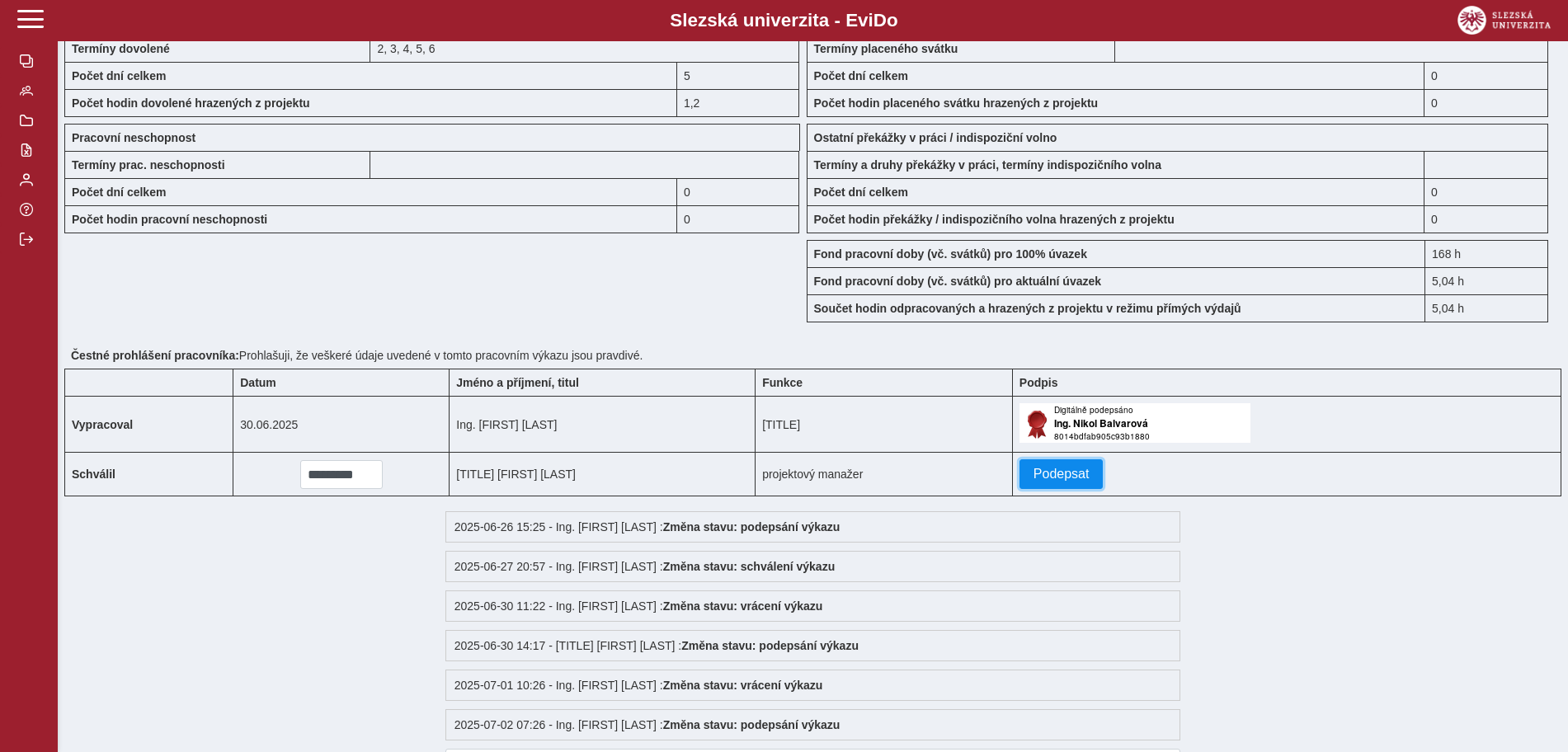 click on "Podepsat" at bounding box center [1062, 474] 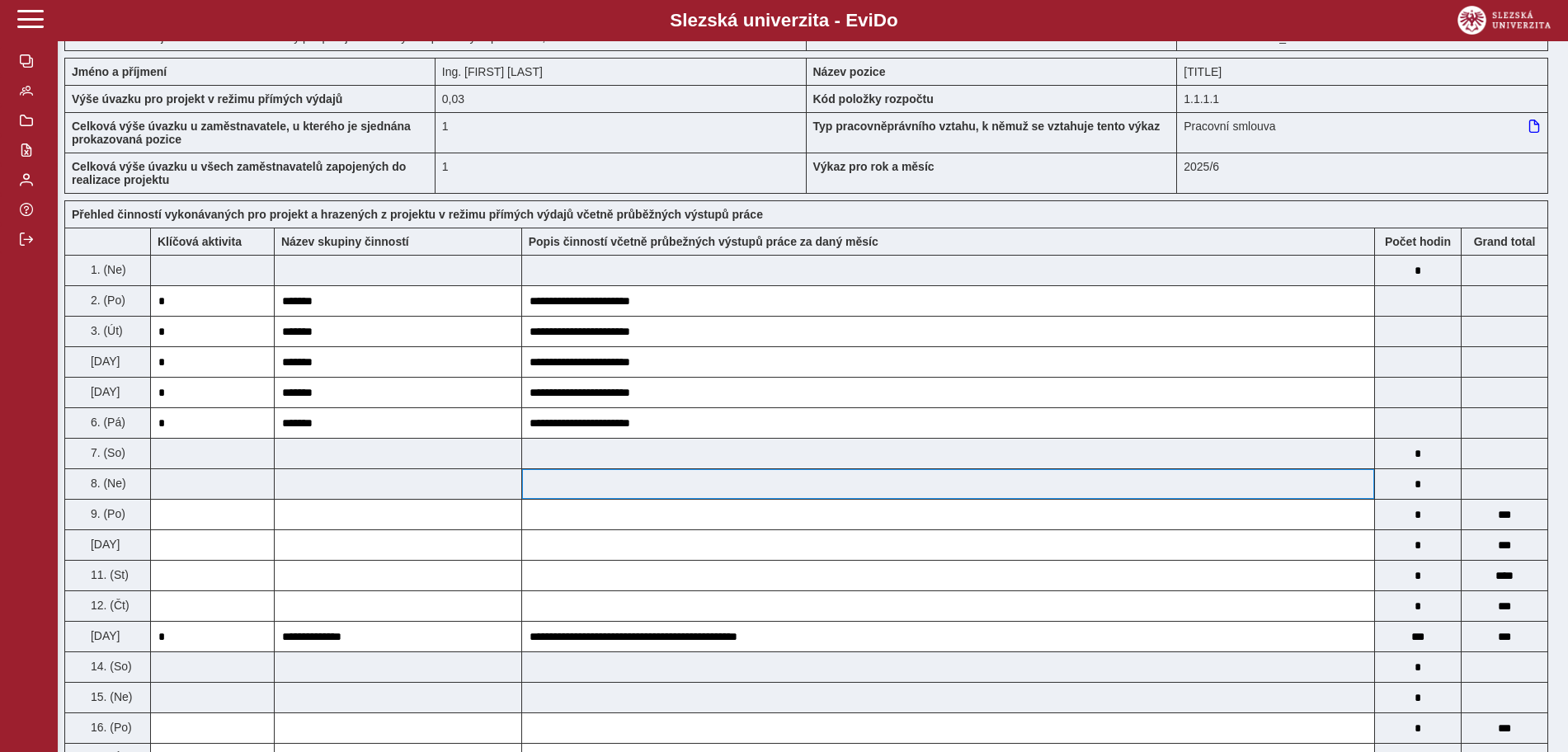 scroll, scrollTop: 0, scrollLeft: 0, axis: both 